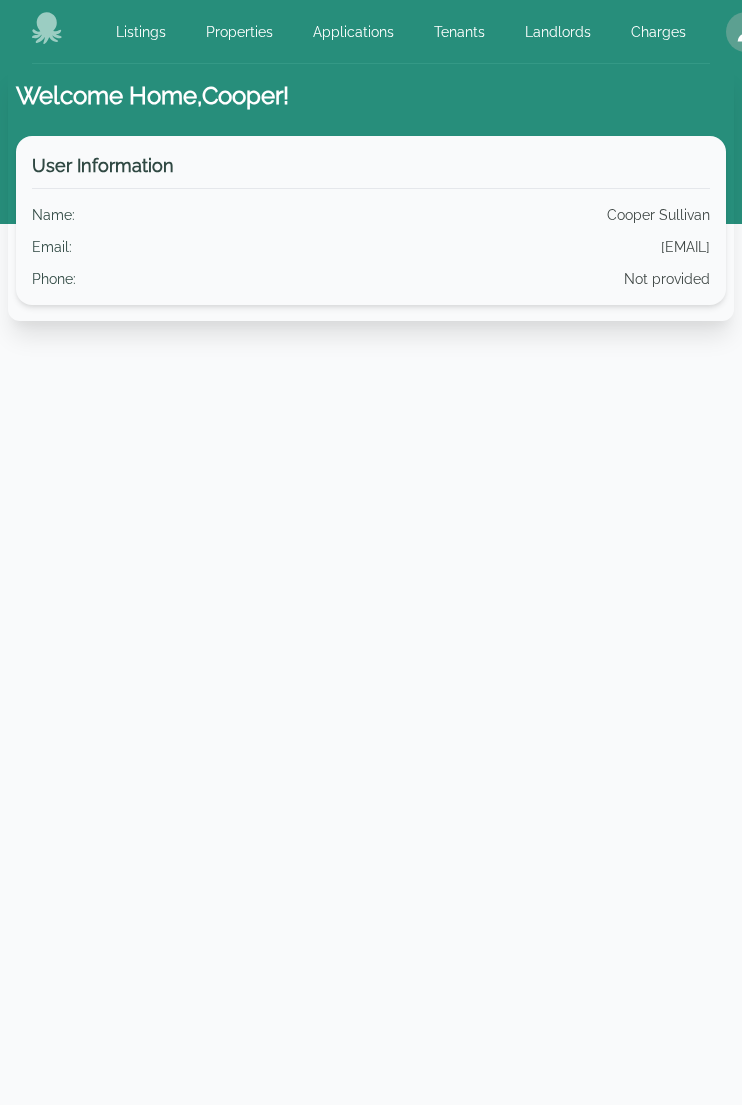 scroll, scrollTop: 0, scrollLeft: 0, axis: both 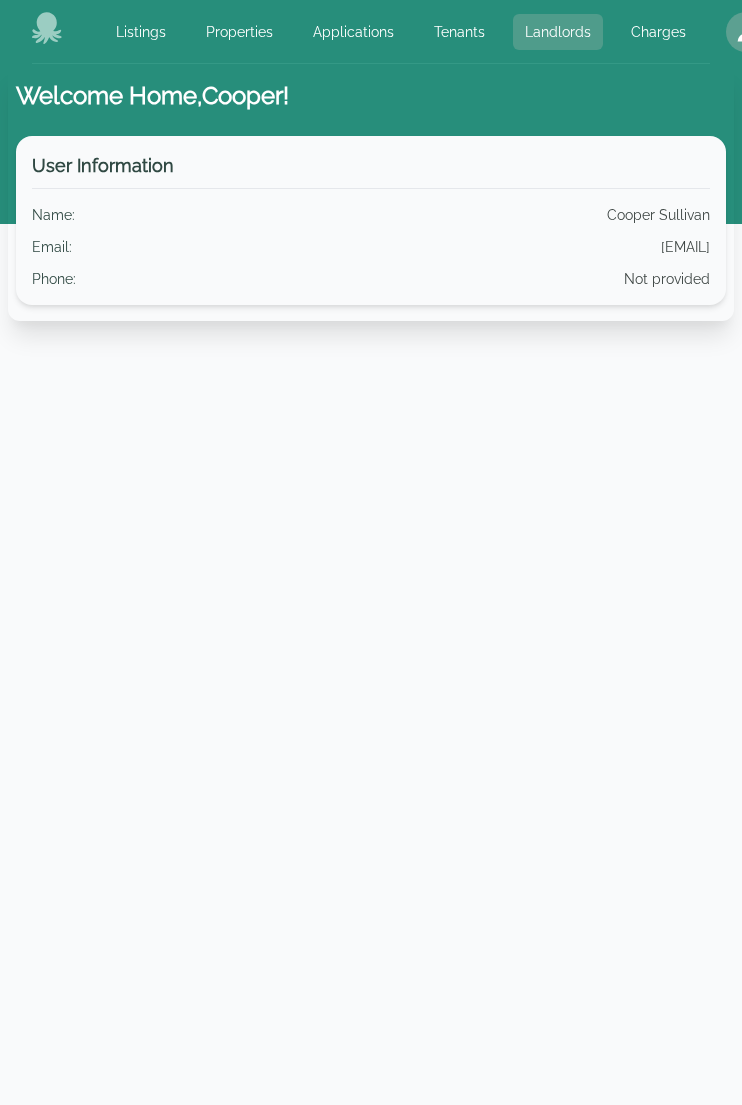 click on "Landlords" at bounding box center (558, 32) 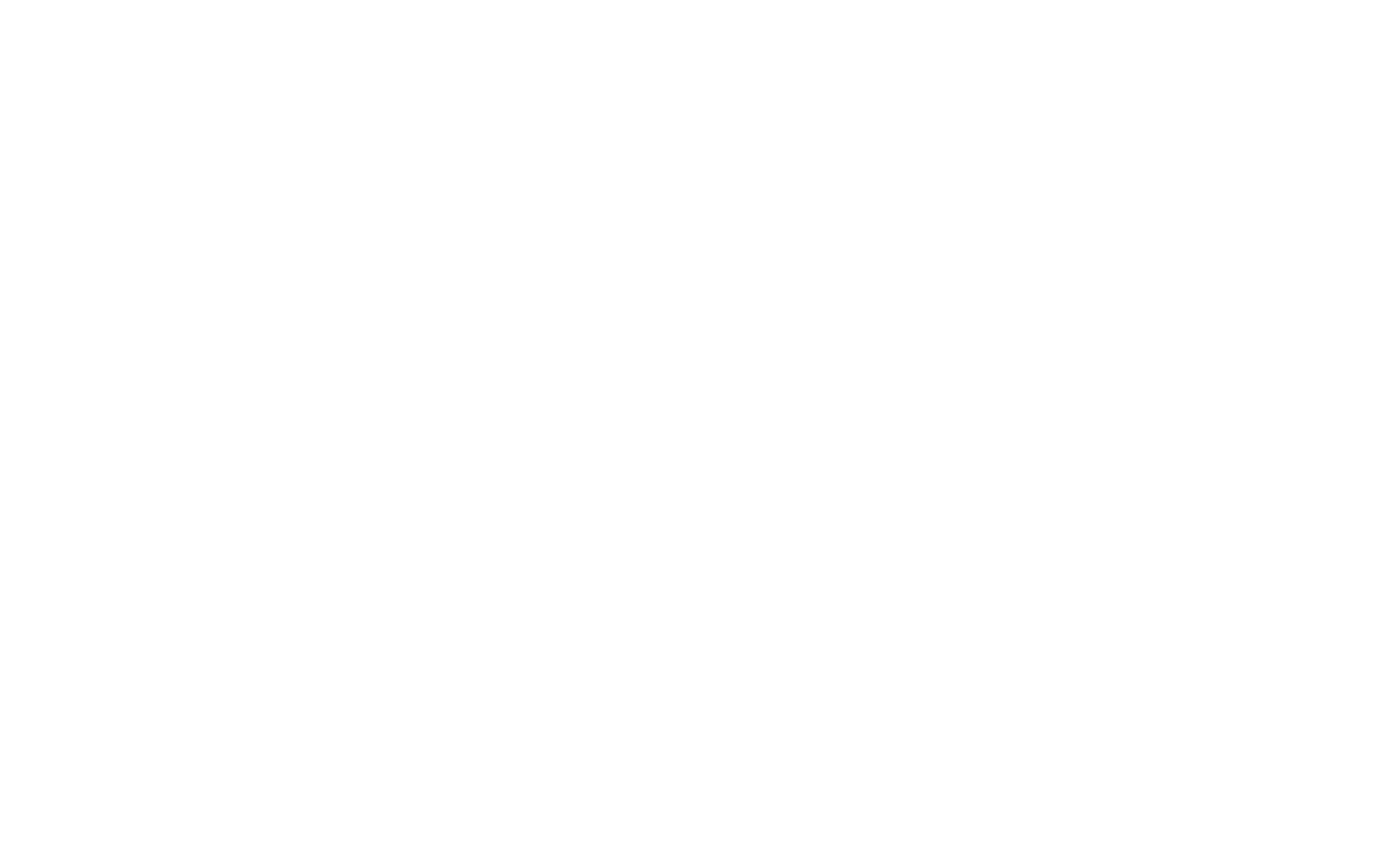 scroll, scrollTop: 0, scrollLeft: 0, axis: both 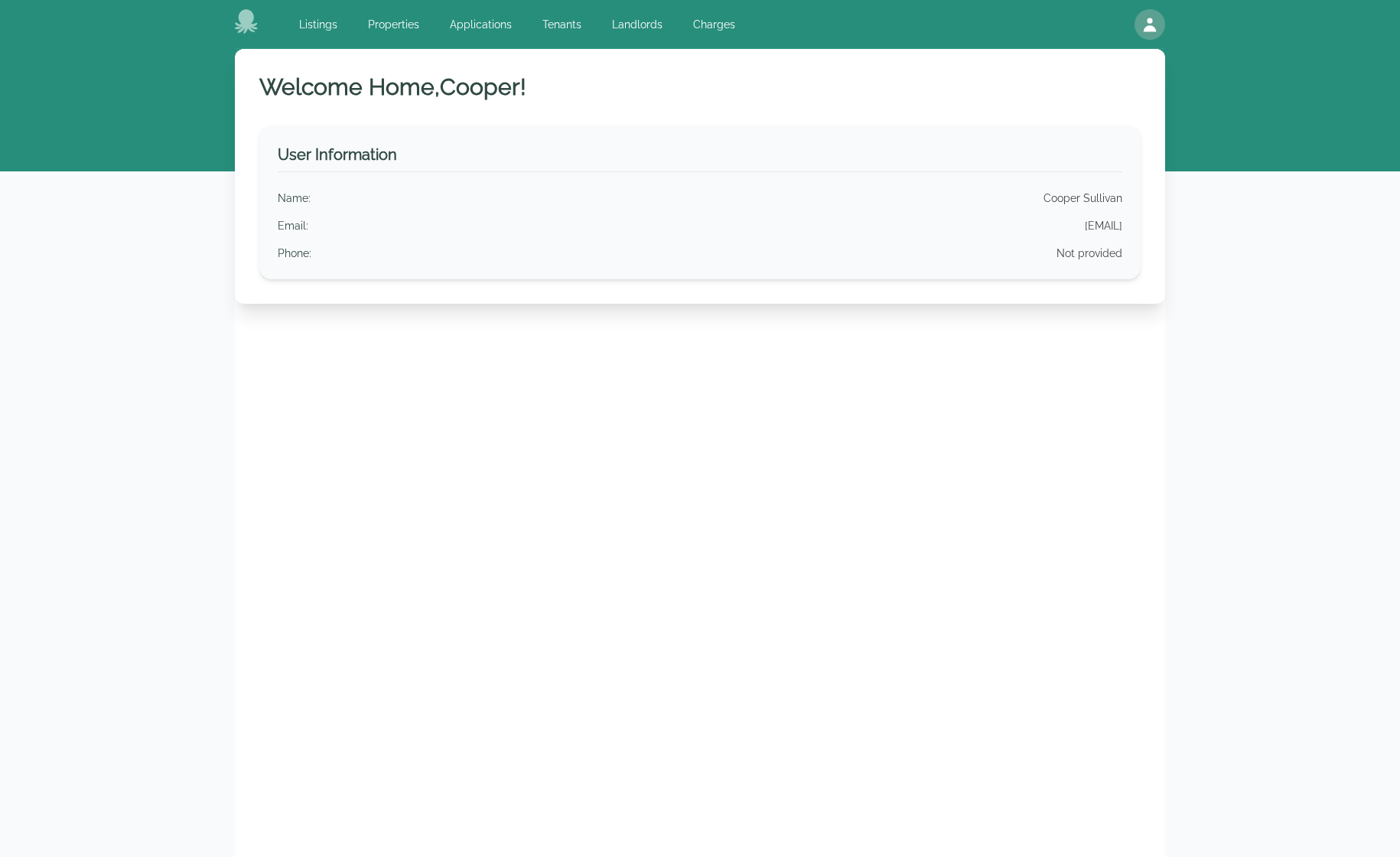 click on "Listings Properties Applications Tenants Landlords Charges" at bounding box center (517, 24) 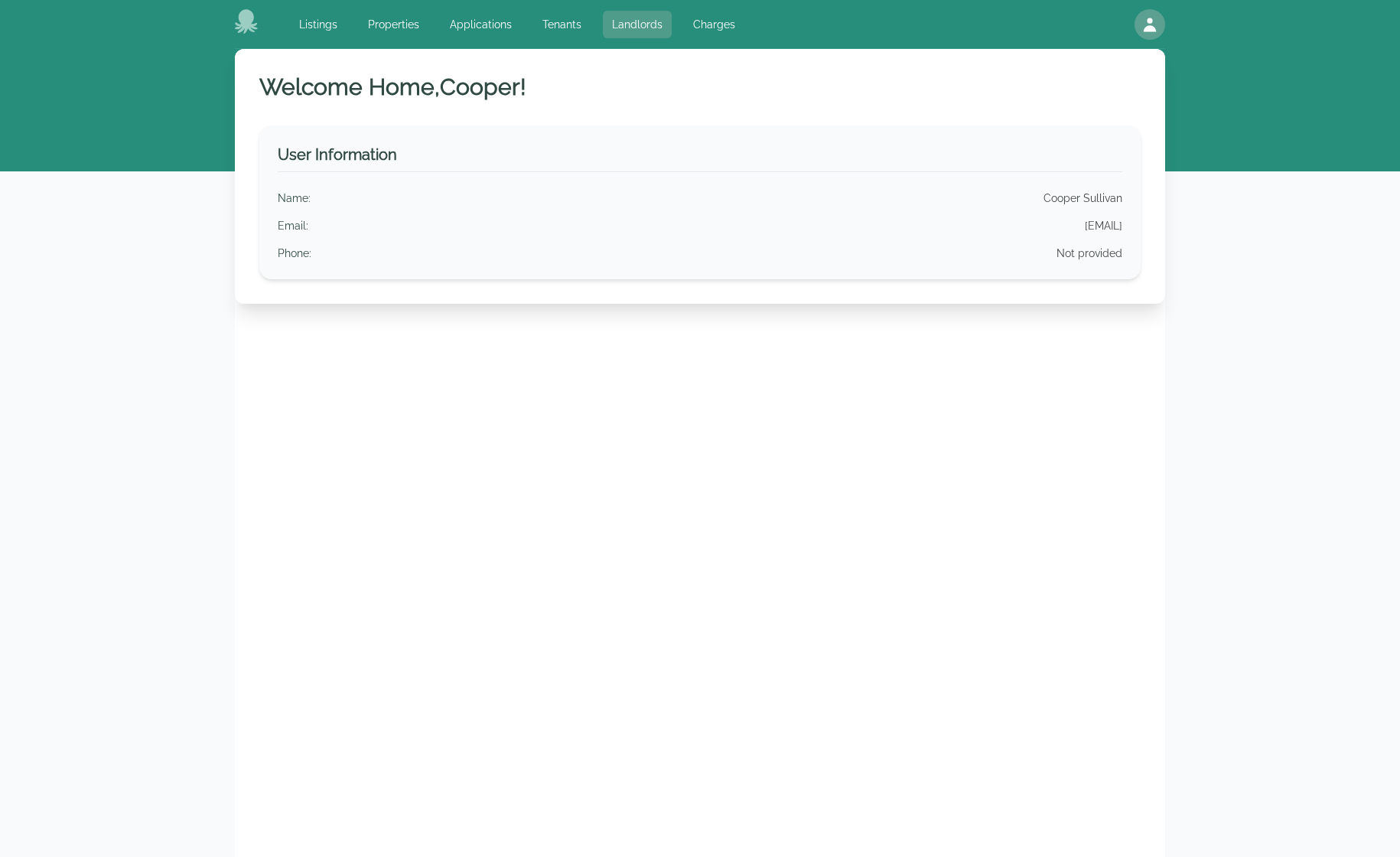 click on "Landlords" at bounding box center (637, 24) 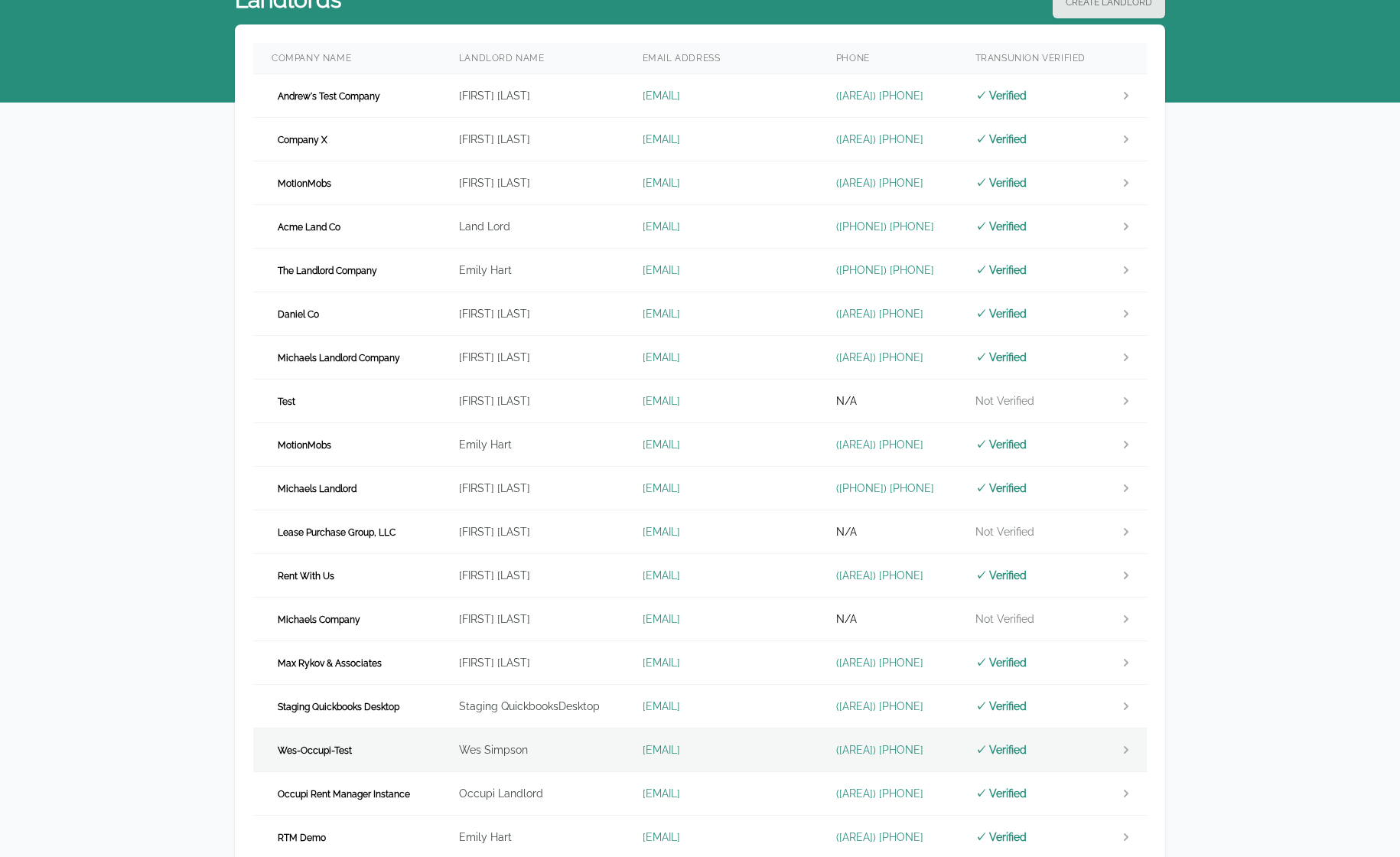 scroll, scrollTop: 311, scrollLeft: 0, axis: vertical 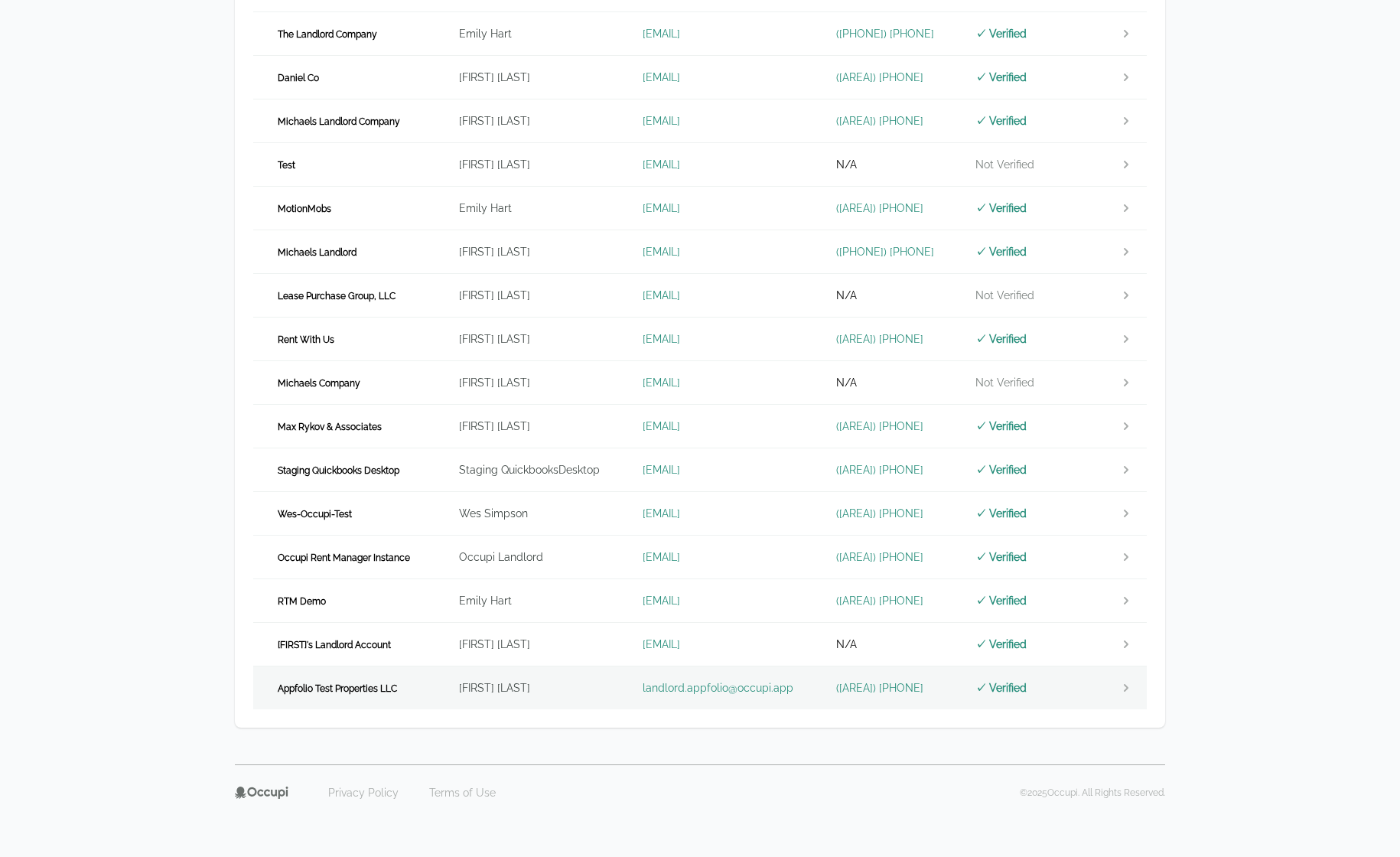 click on "Appfolio Test Properties LLC" at bounding box center [347, 688] 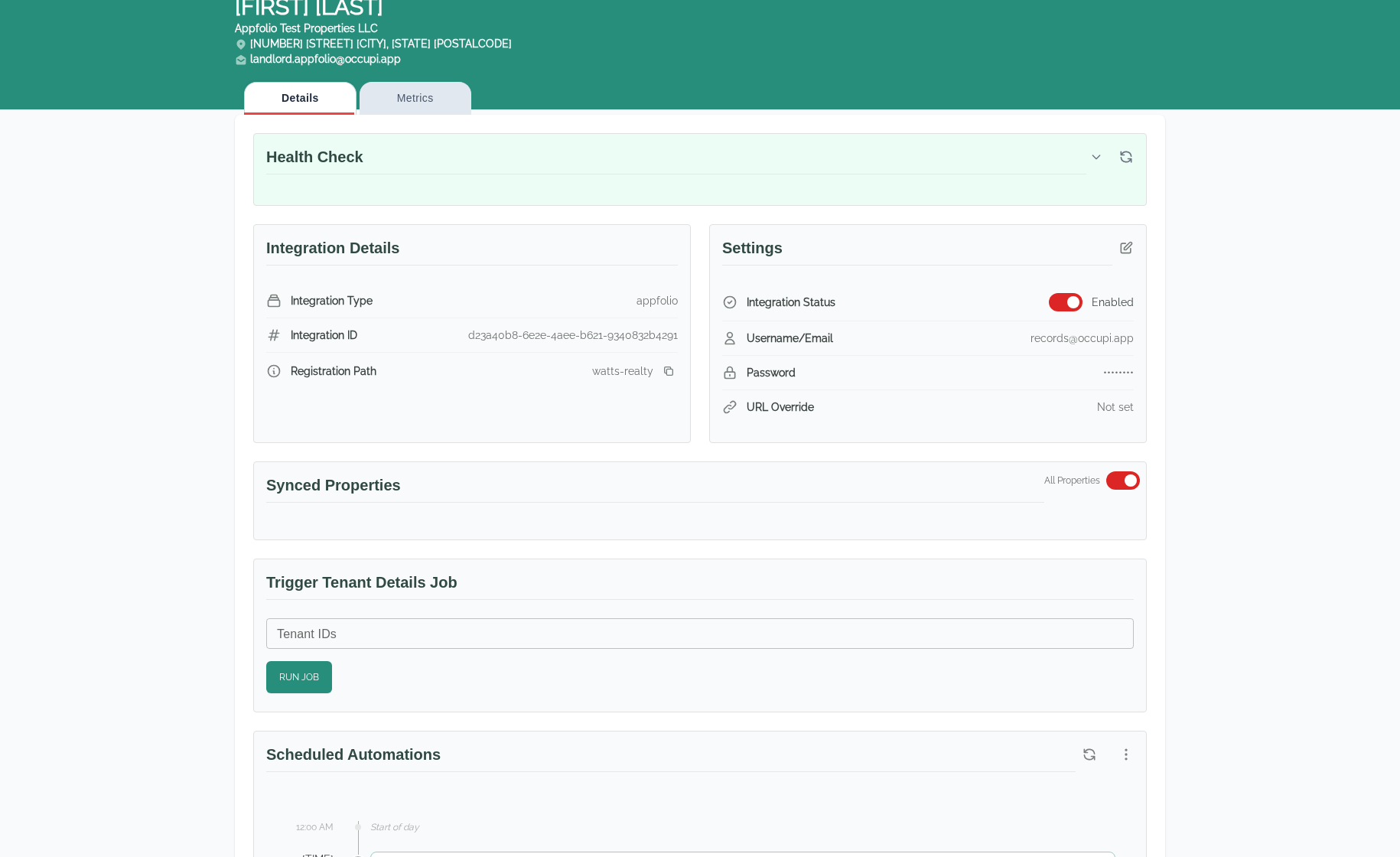 scroll, scrollTop: 383, scrollLeft: 0, axis: vertical 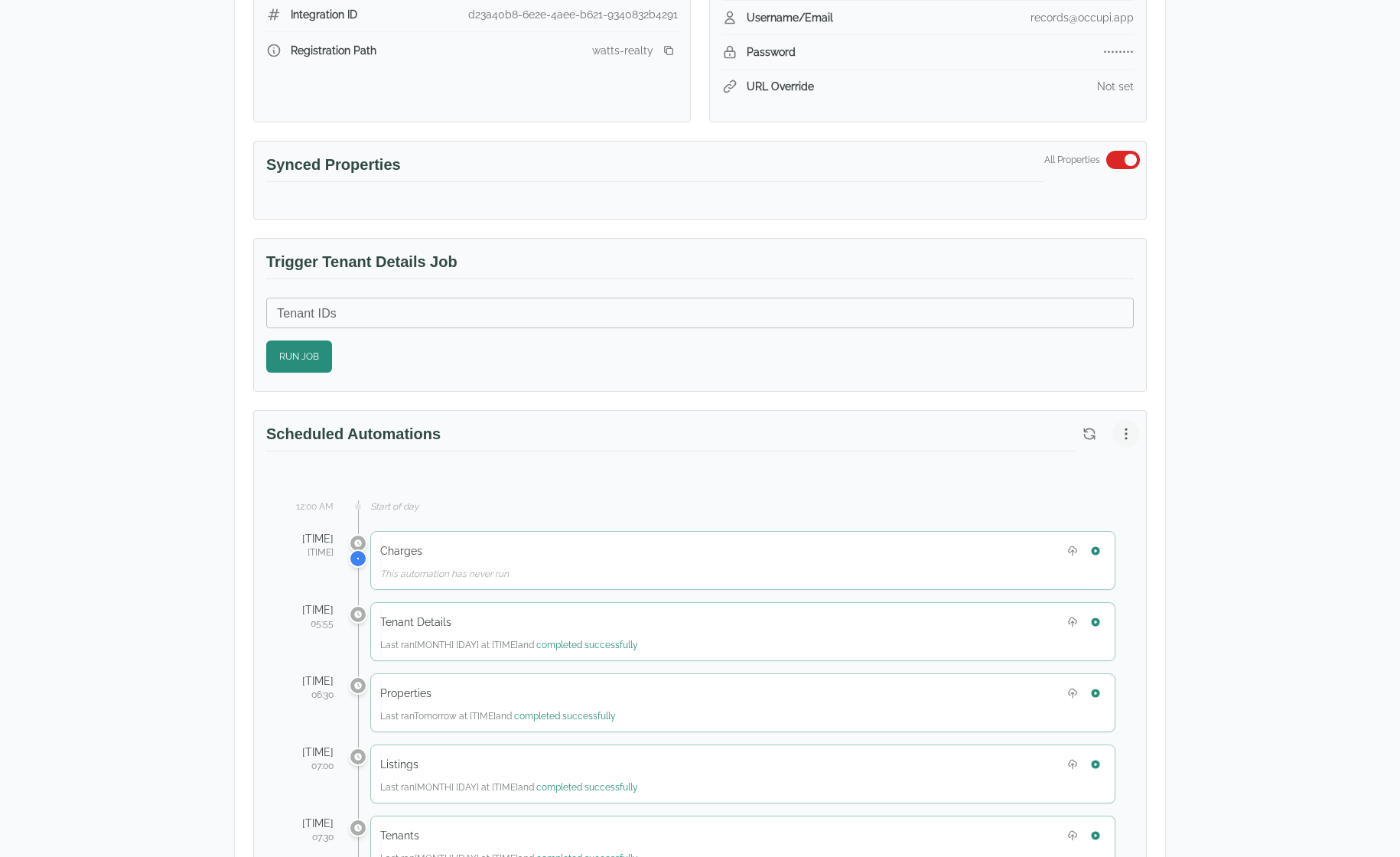 click 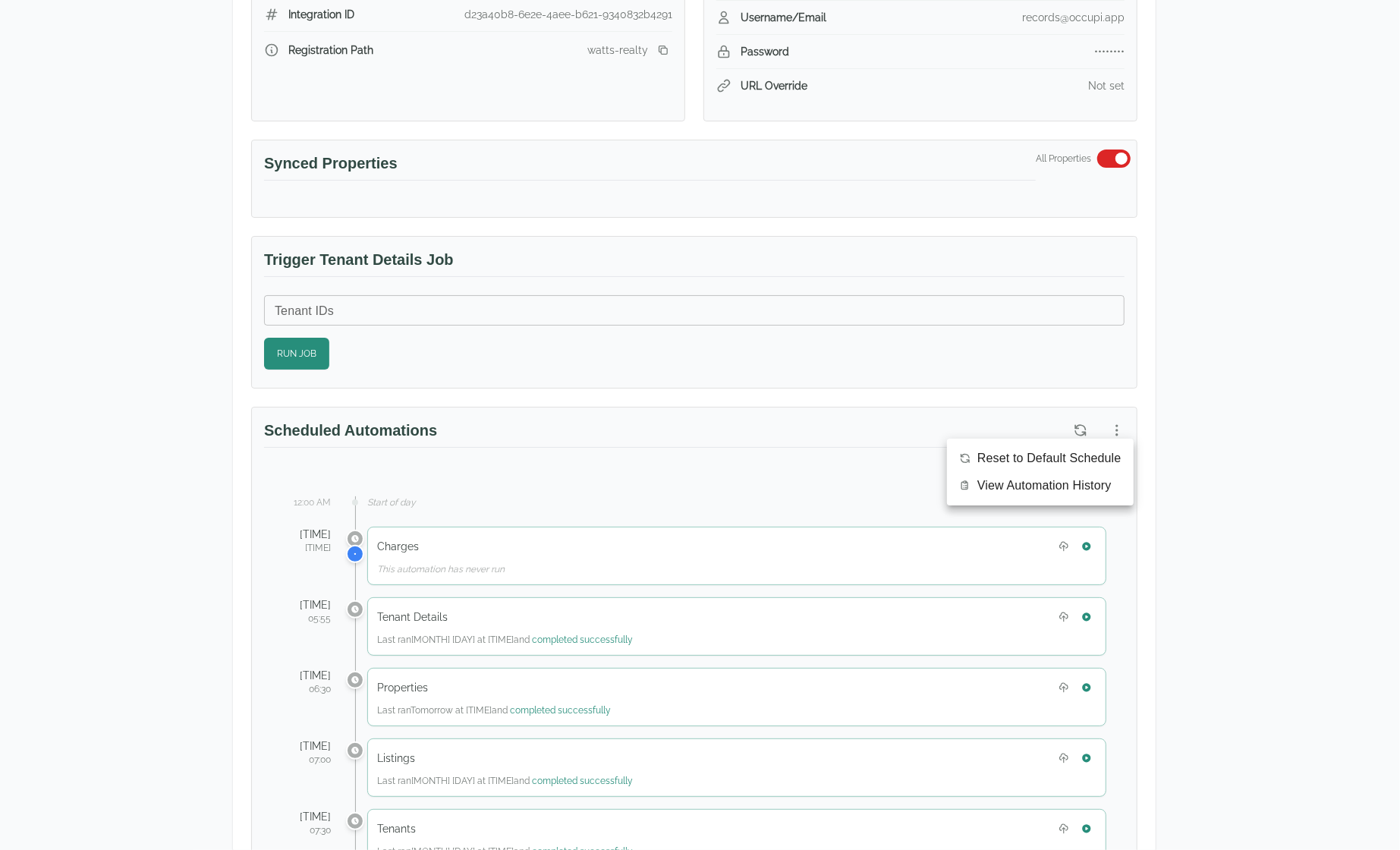 click on "View Automation History" at bounding box center [1044, 486] 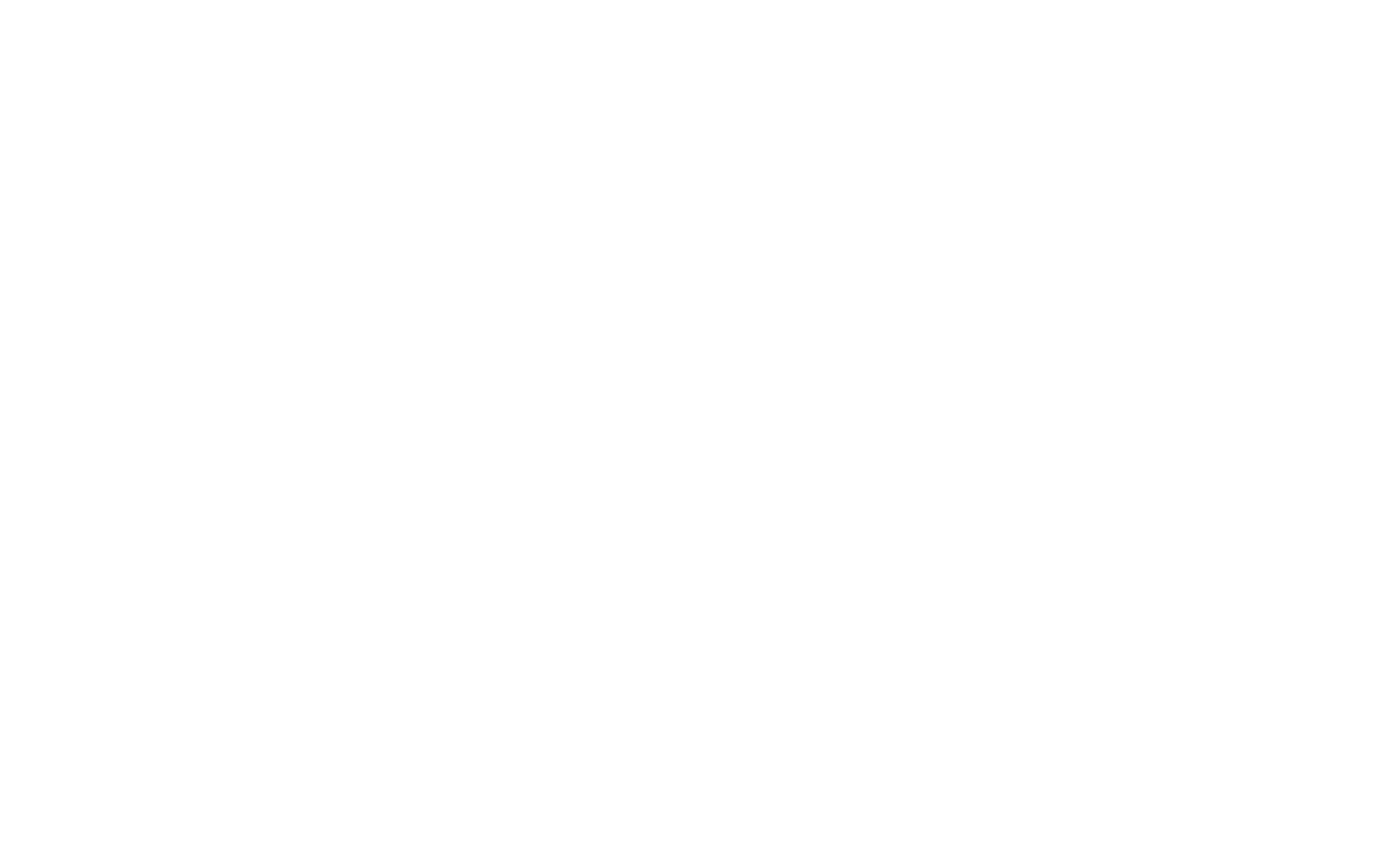 scroll, scrollTop: 0, scrollLeft: 0, axis: both 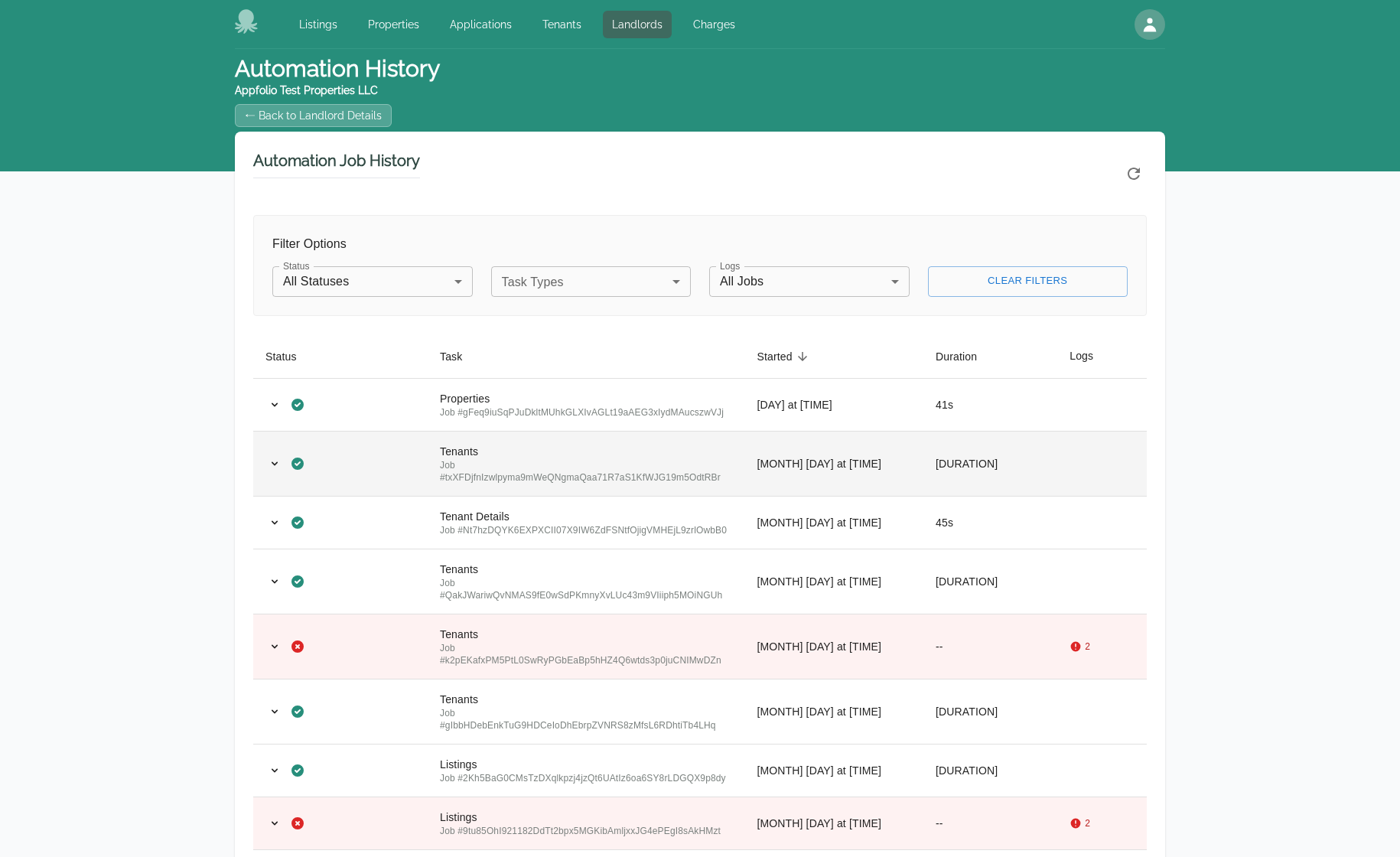 click on "[MONTH] [DAY] at [TIME]" at bounding box center [834, 463] 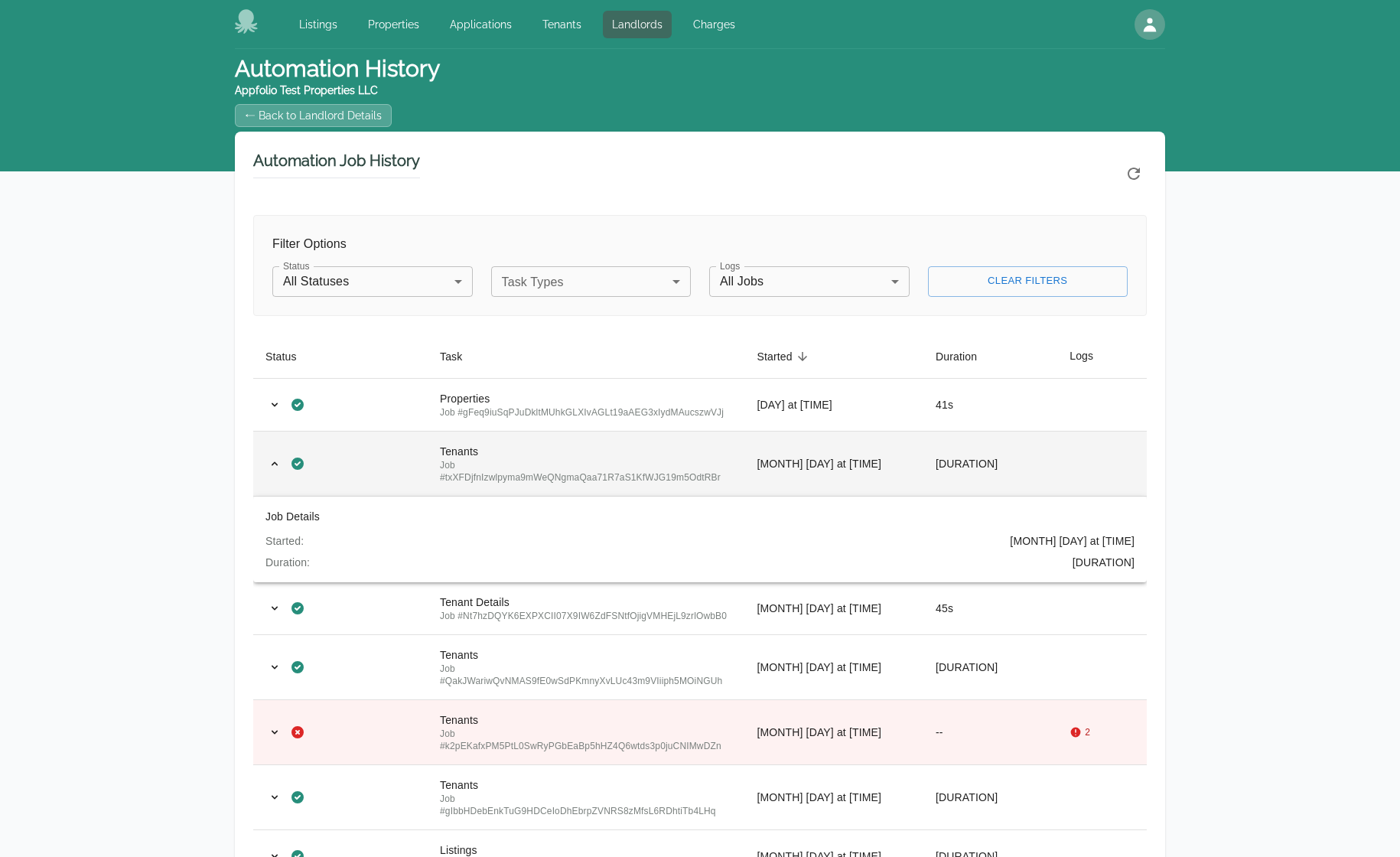 click on "[MONTH] [DAY] at [TIME]" at bounding box center [834, 463] 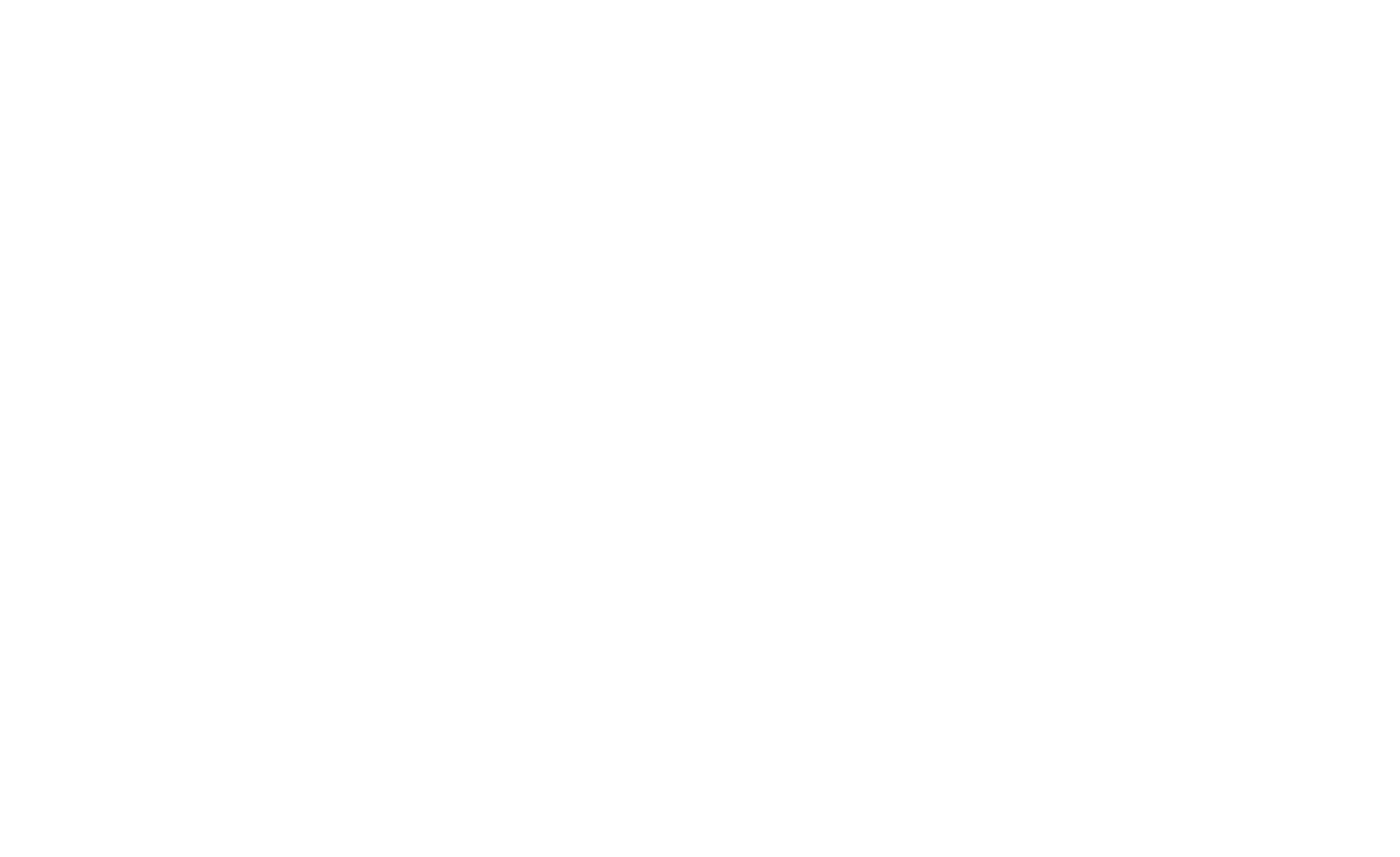 scroll, scrollTop: 0, scrollLeft: 0, axis: both 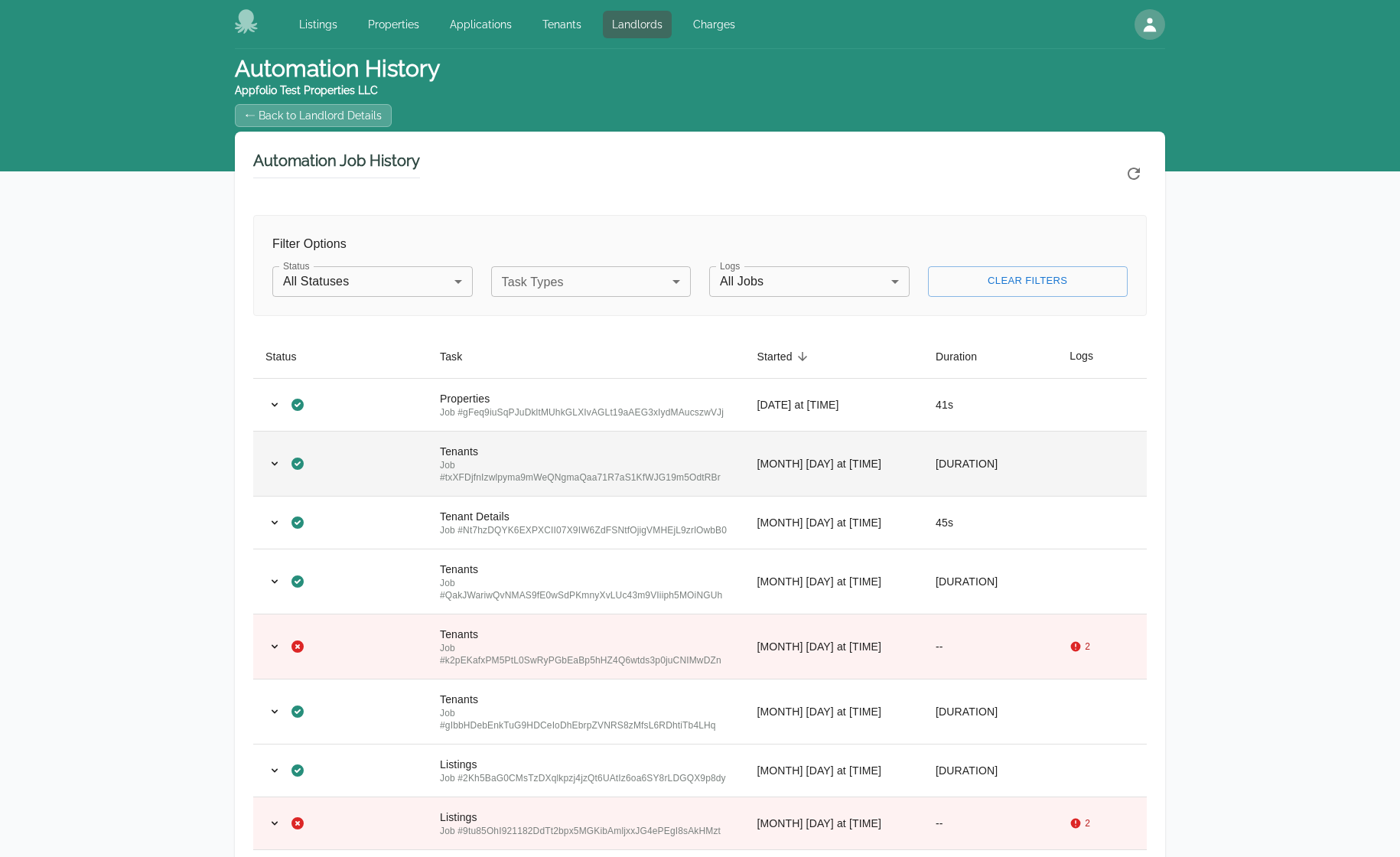 click on "[MONTH] [DAY] at [TIME]" at bounding box center [834, 463] 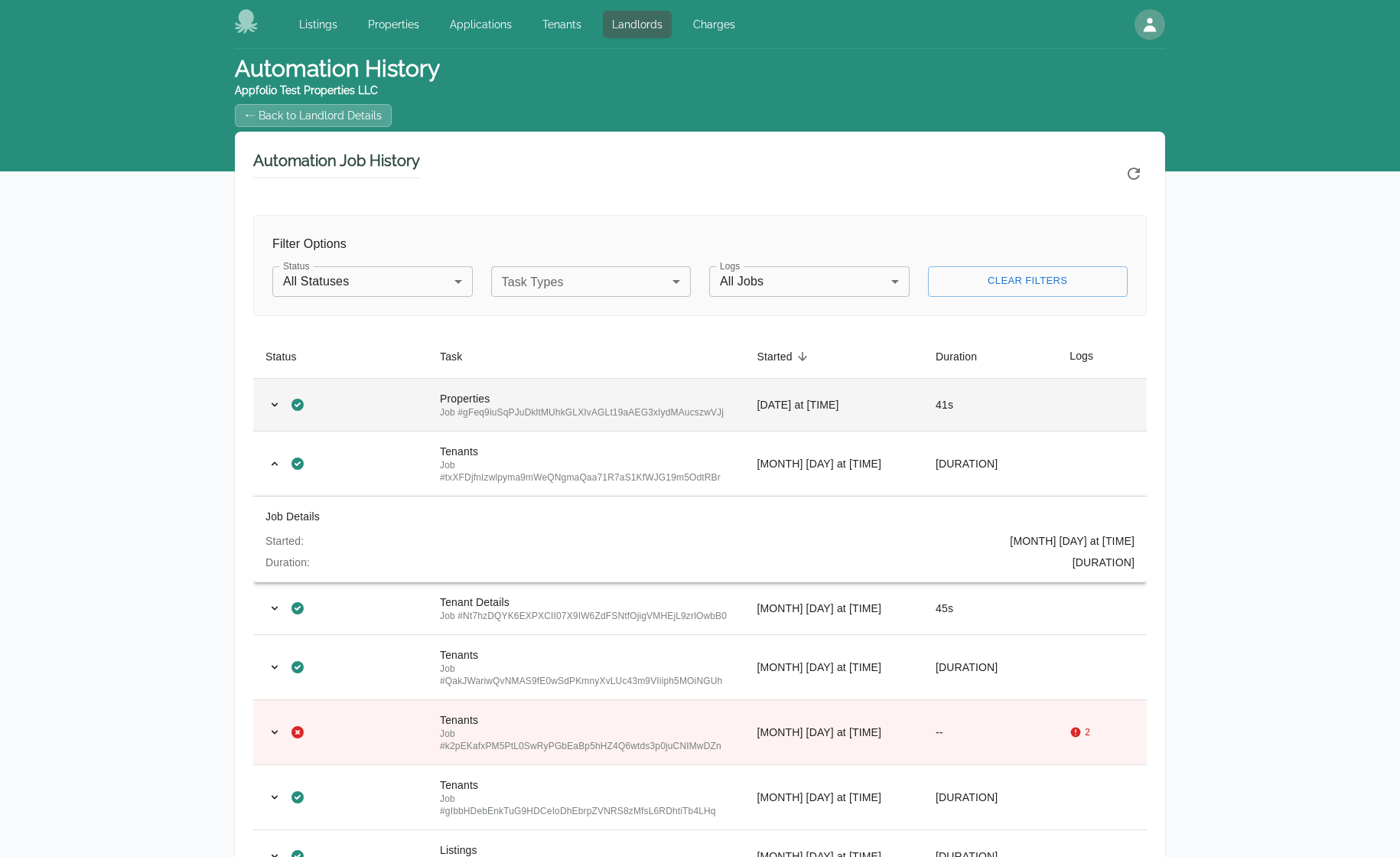 click on "Tomorrow at [TIME]" at bounding box center [834, 404] 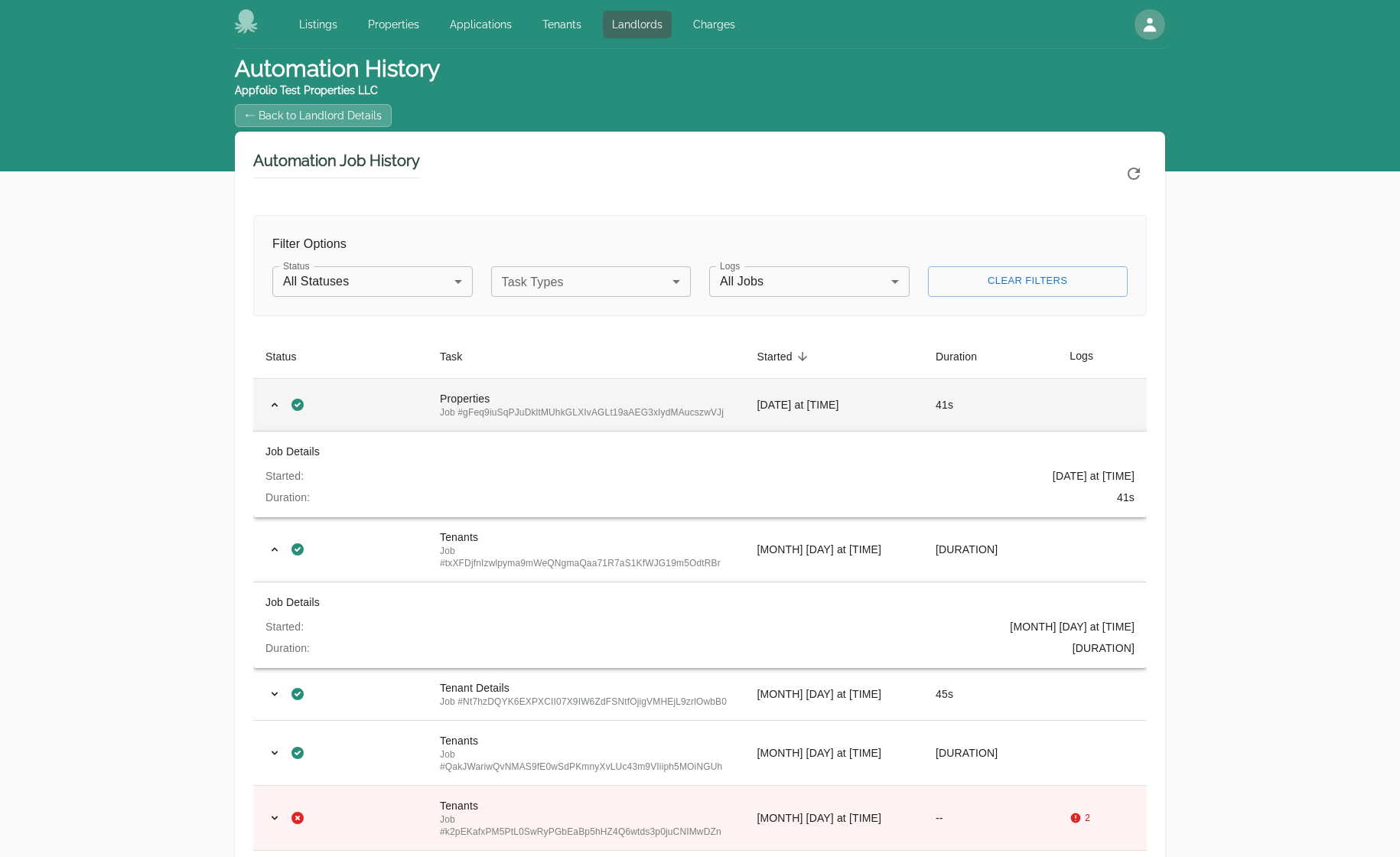 click on "Tomorrow at [TIME]" at bounding box center [834, 404] 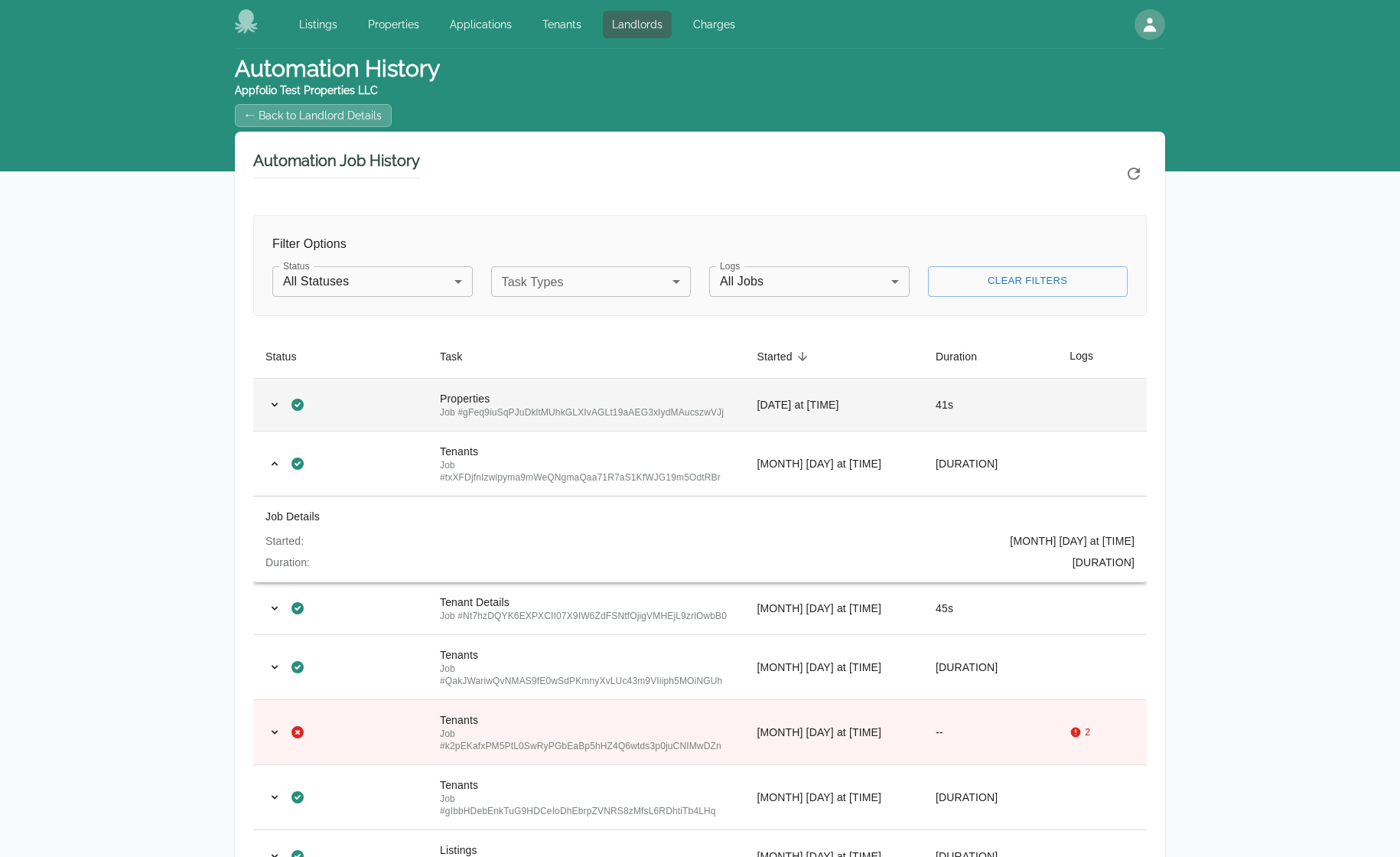 click on "Tomorrow at [TIME]" at bounding box center [834, 404] 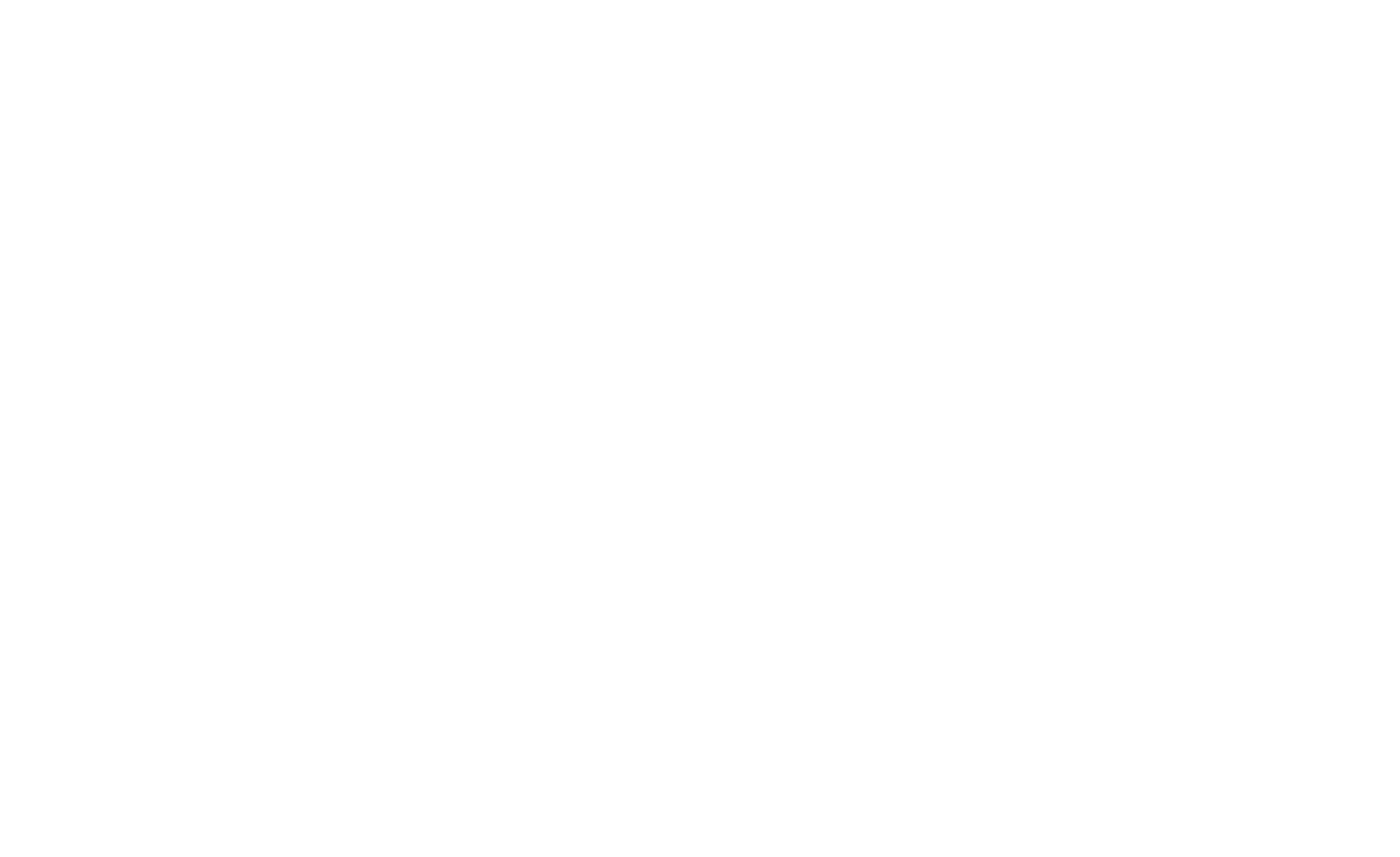 scroll, scrollTop: 0, scrollLeft: 0, axis: both 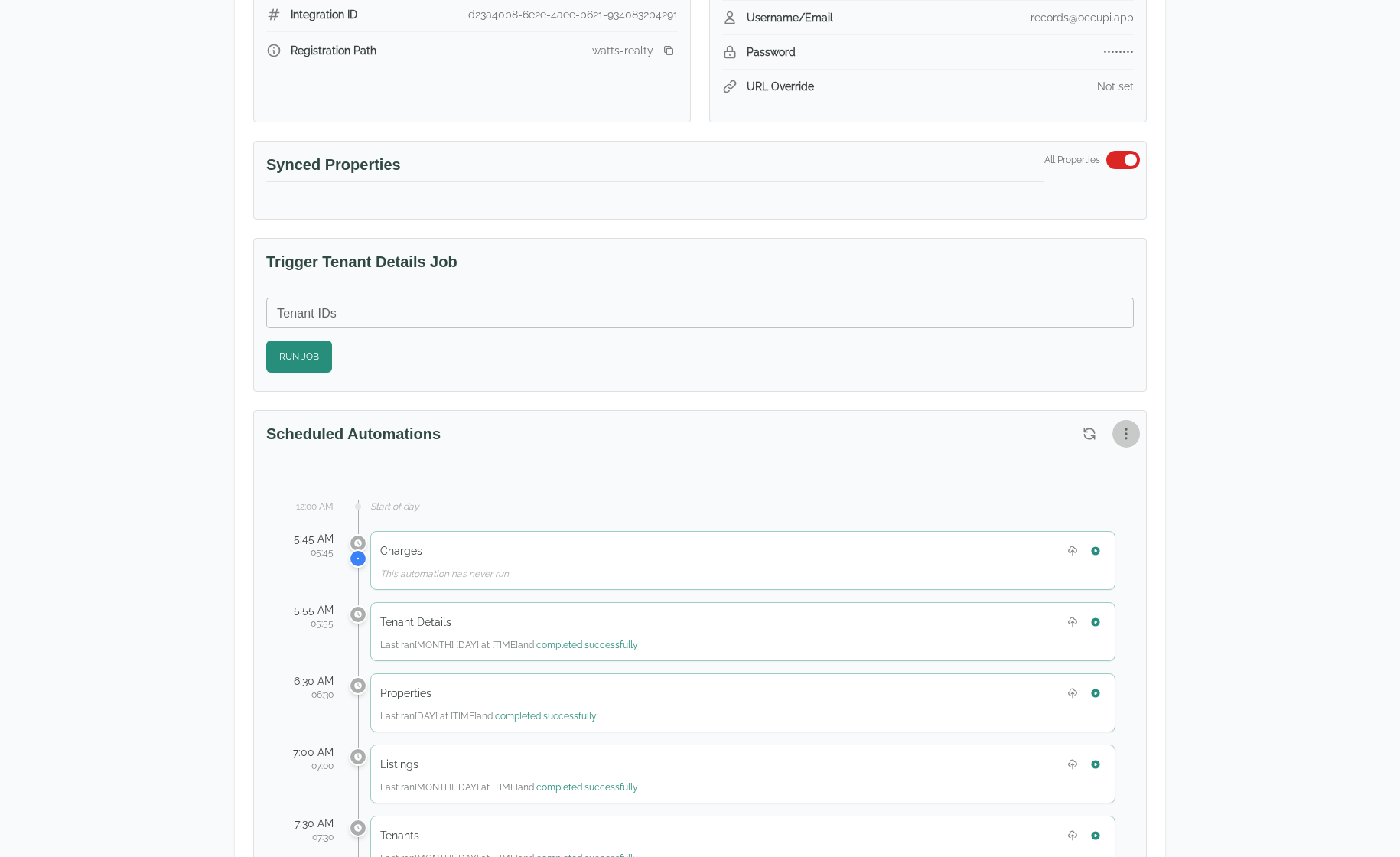 click 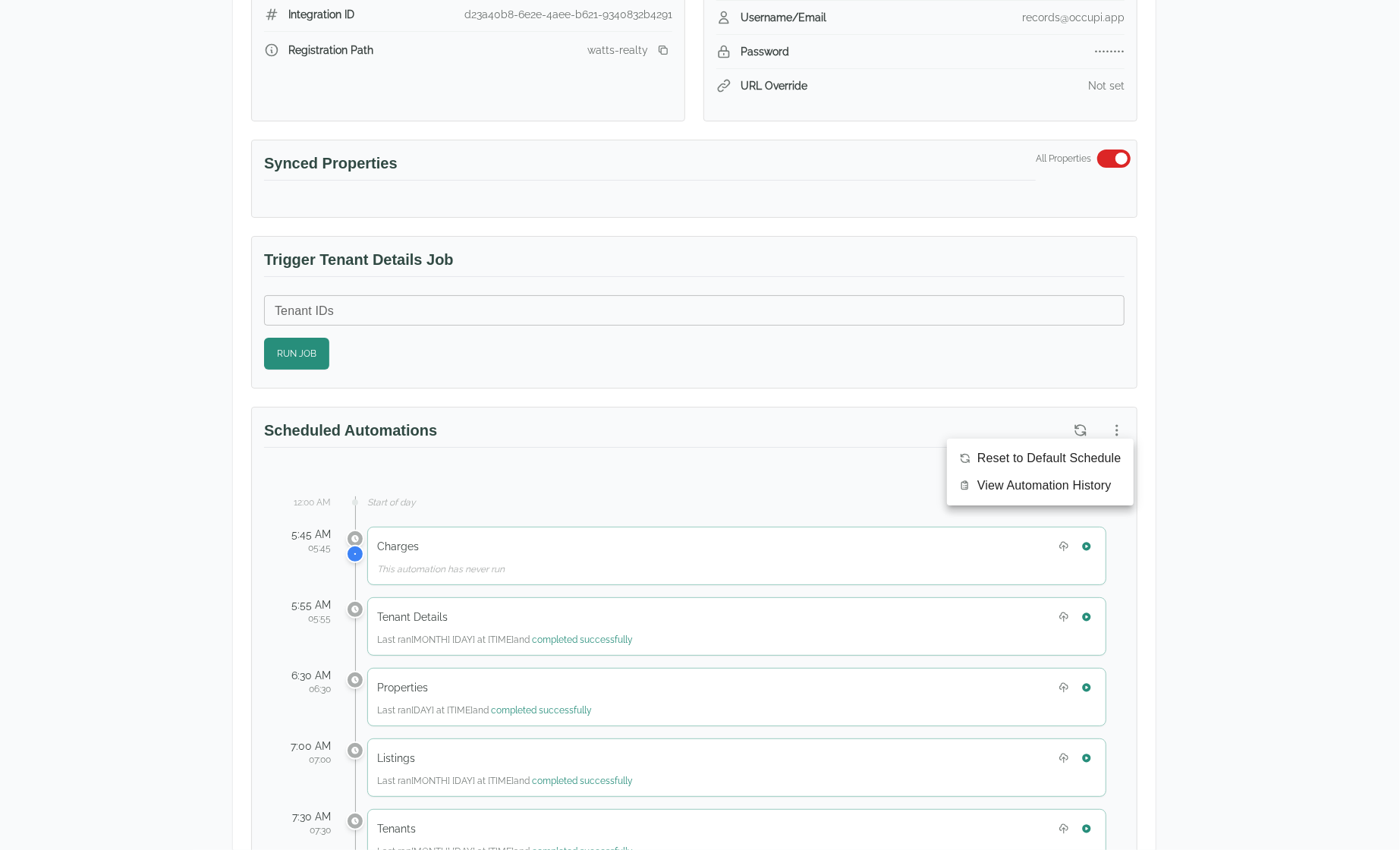 click on "Reset to Default Schedule" at bounding box center [1049, 458] 